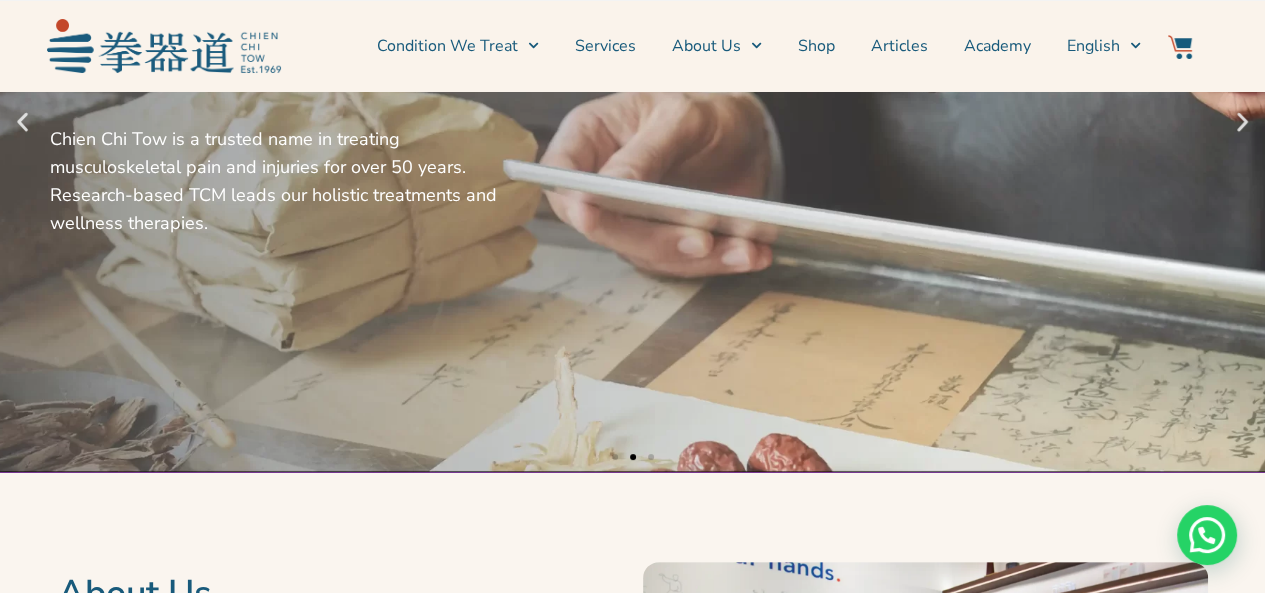 scroll, scrollTop: 300, scrollLeft: 0, axis: vertical 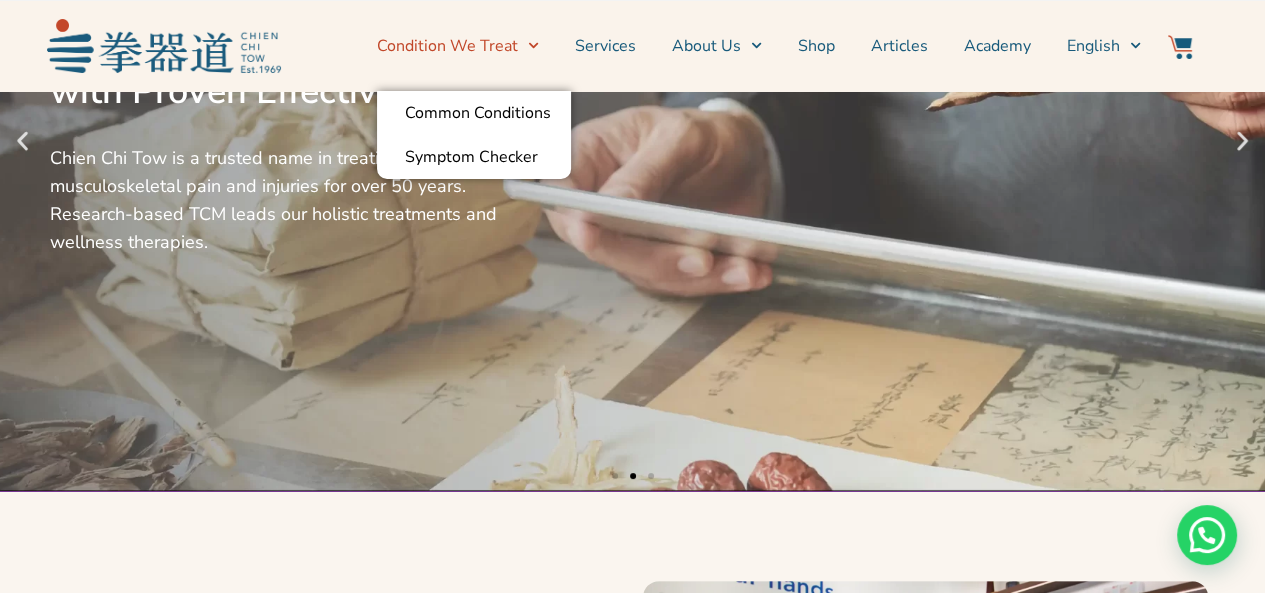 click 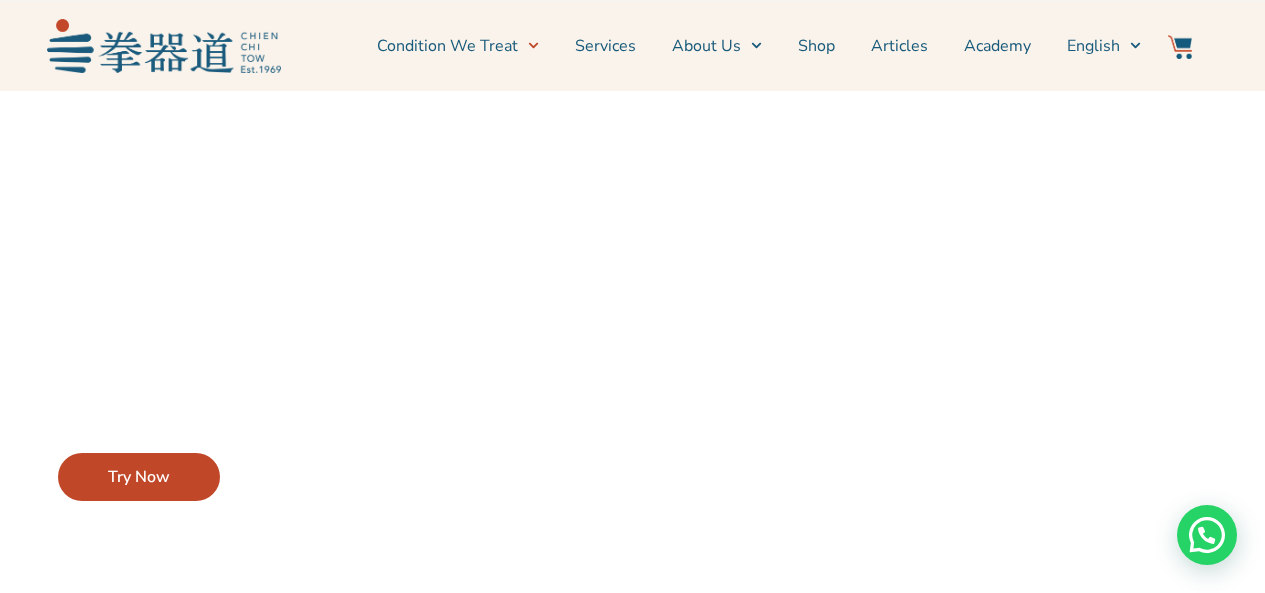 scroll, scrollTop: 0, scrollLeft: 0, axis: both 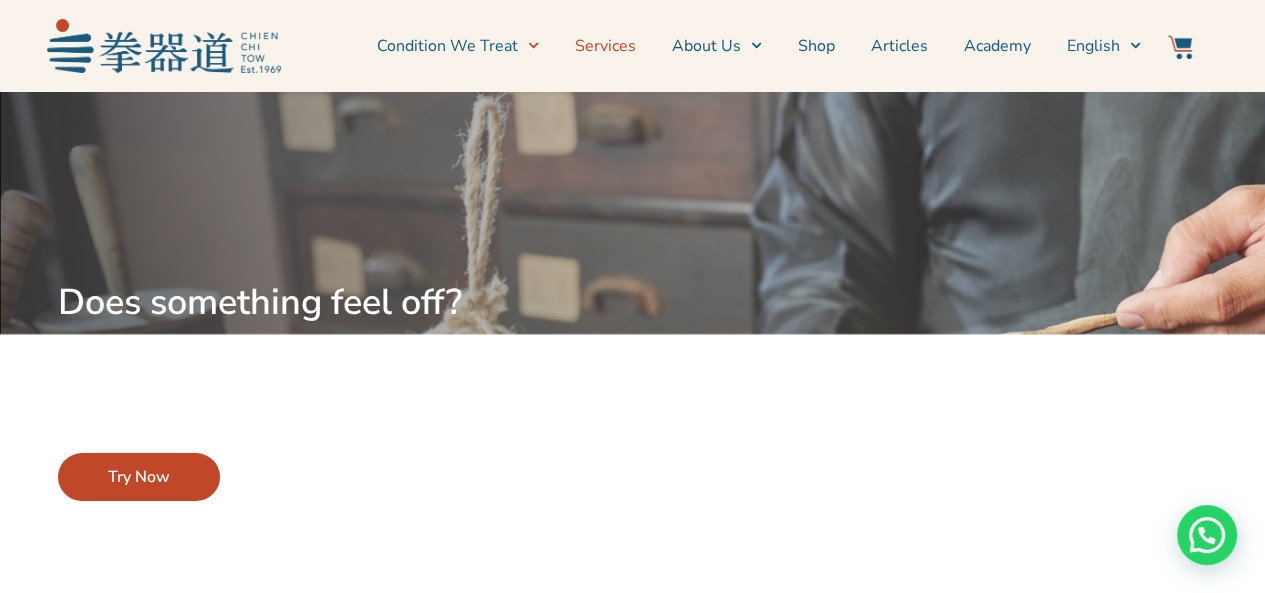 click on "Services" 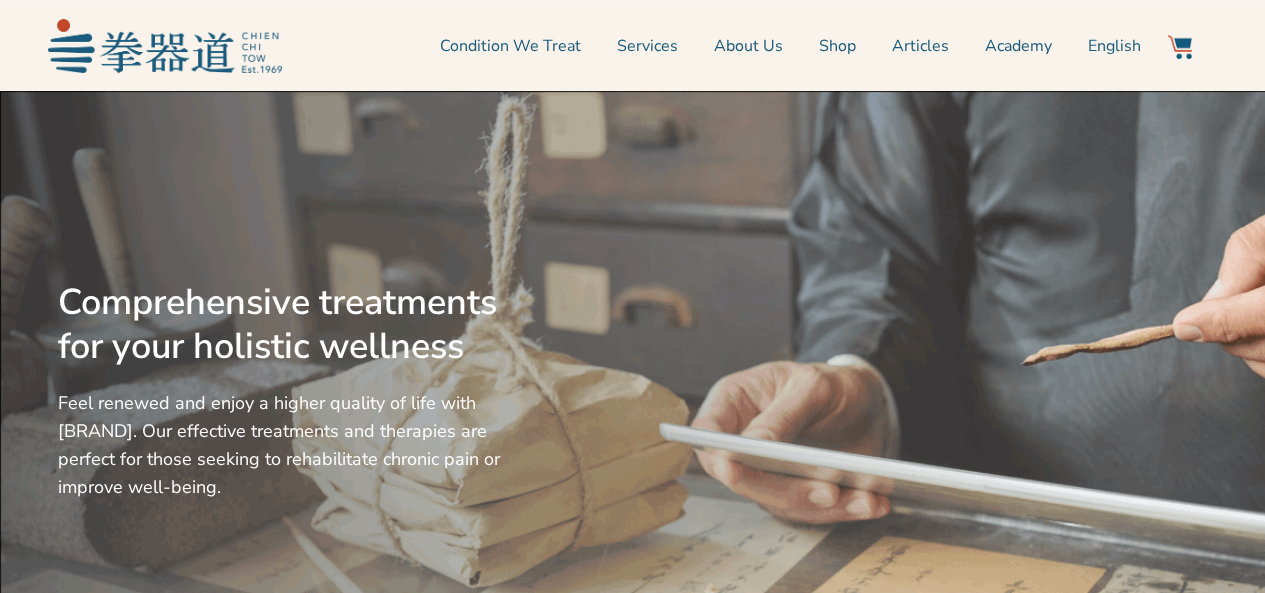 scroll, scrollTop: 0, scrollLeft: 0, axis: both 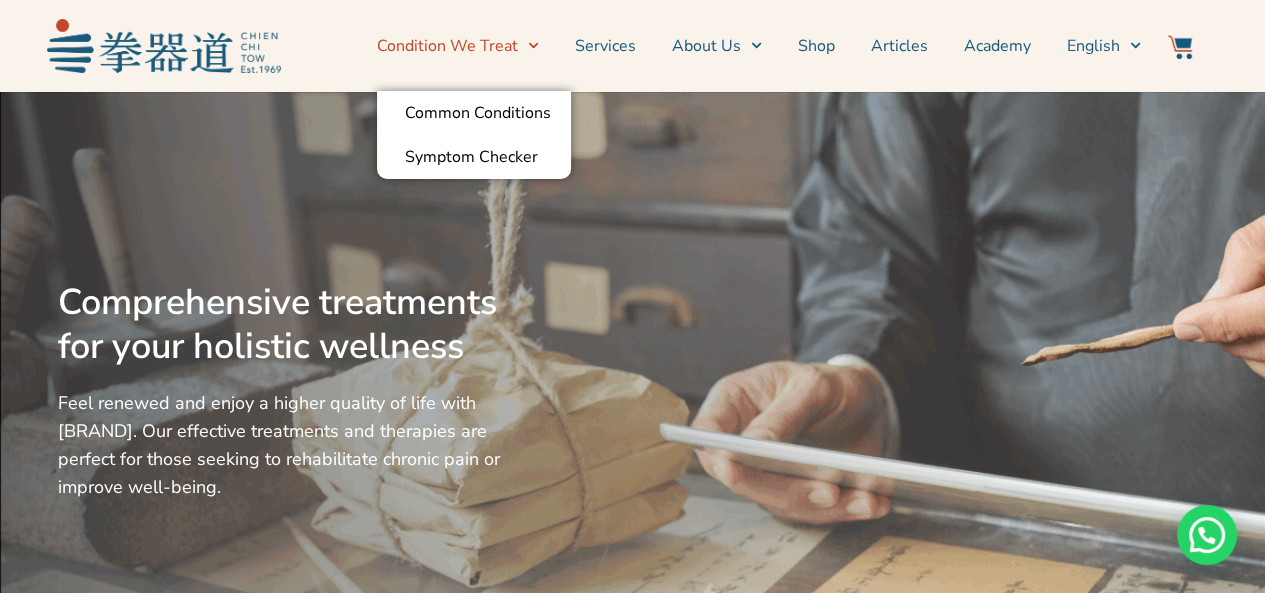 click on "Condition We Treat" 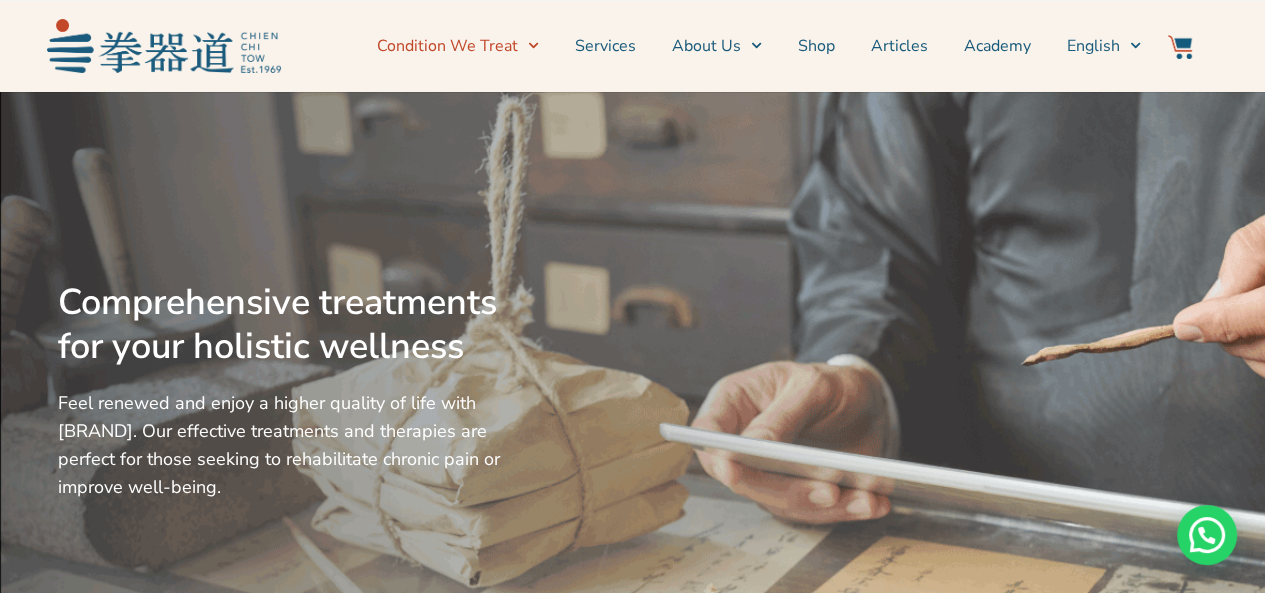 click on "Condition We Treat" 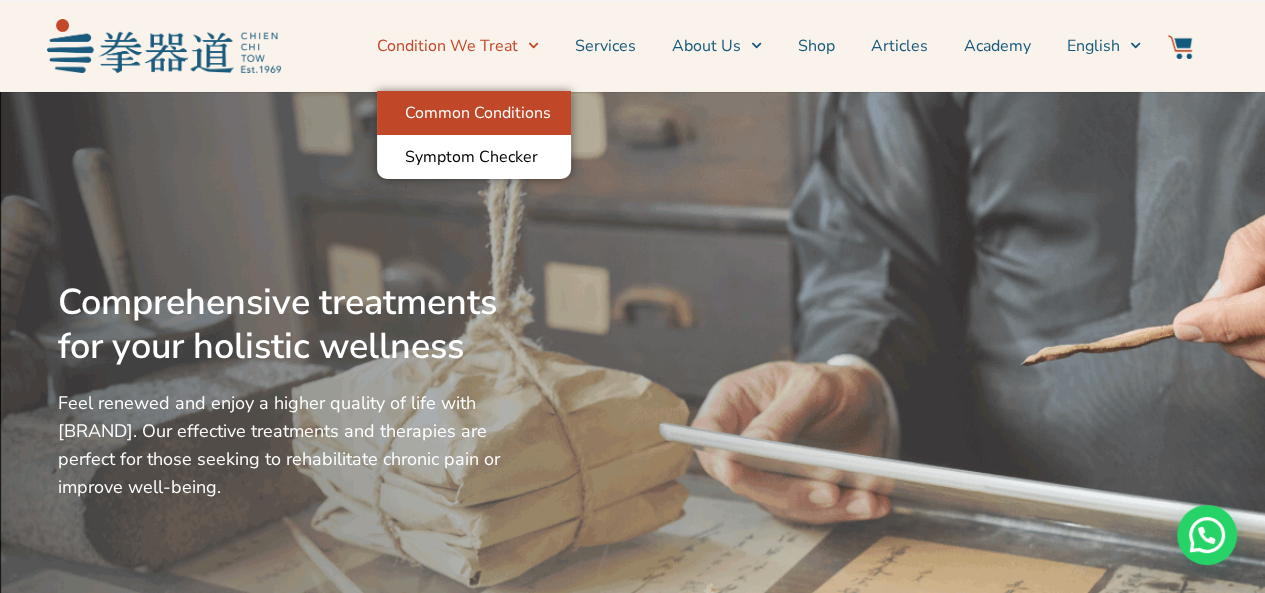 click on "Common Conditions" 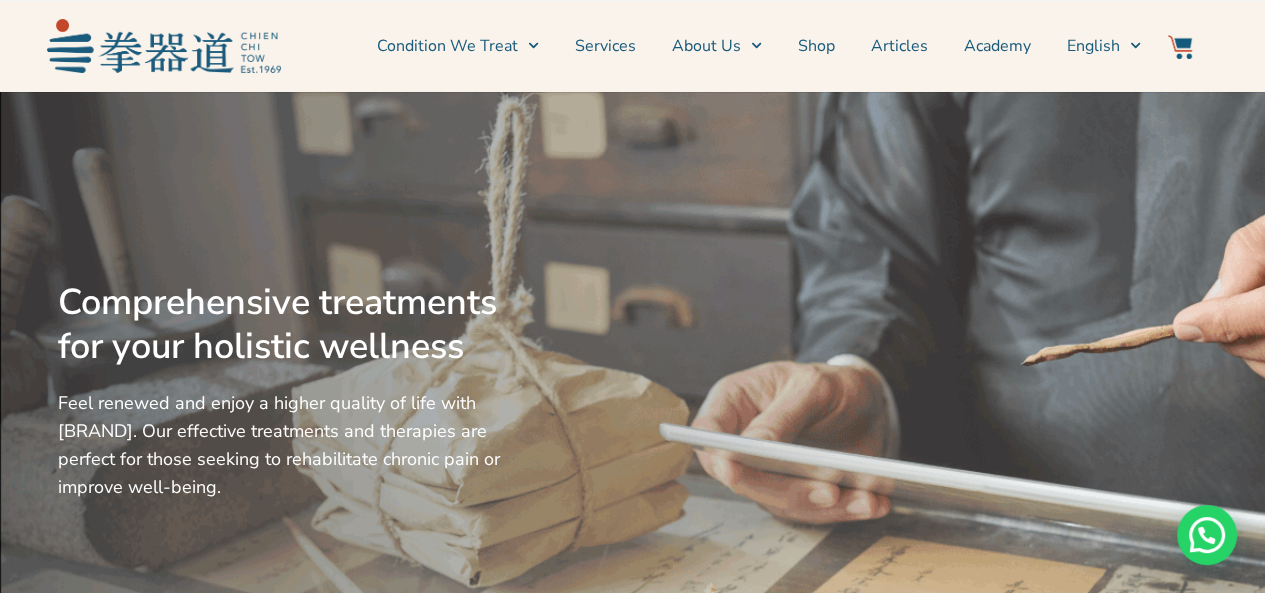 click on "Services" 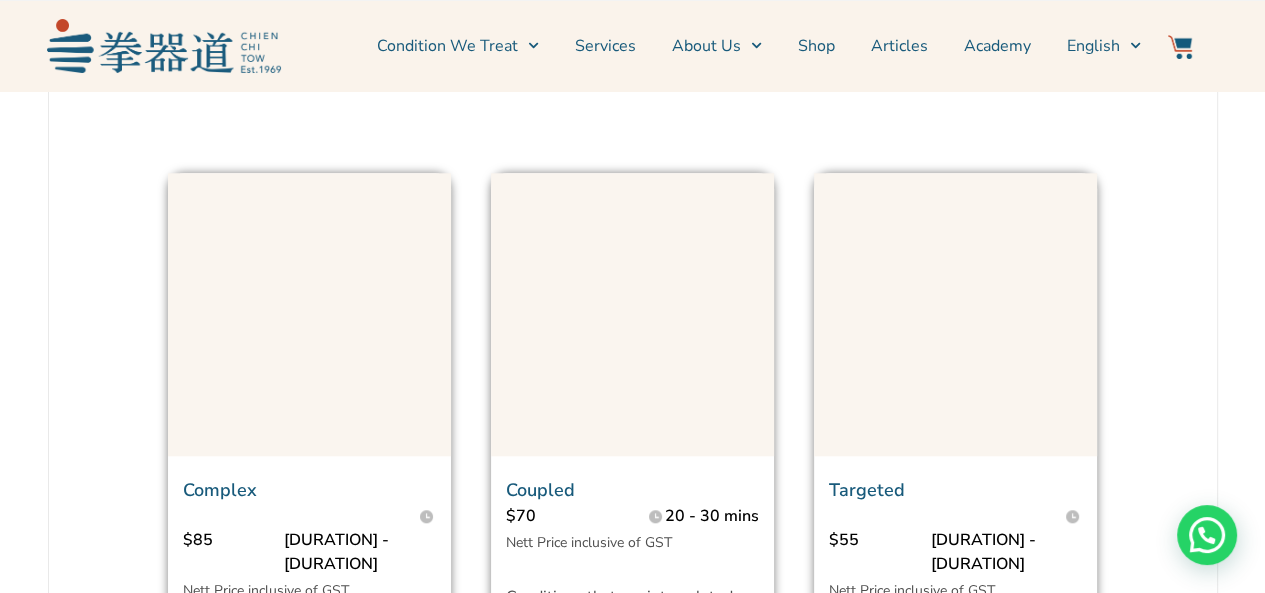 scroll, scrollTop: 1400, scrollLeft: 0, axis: vertical 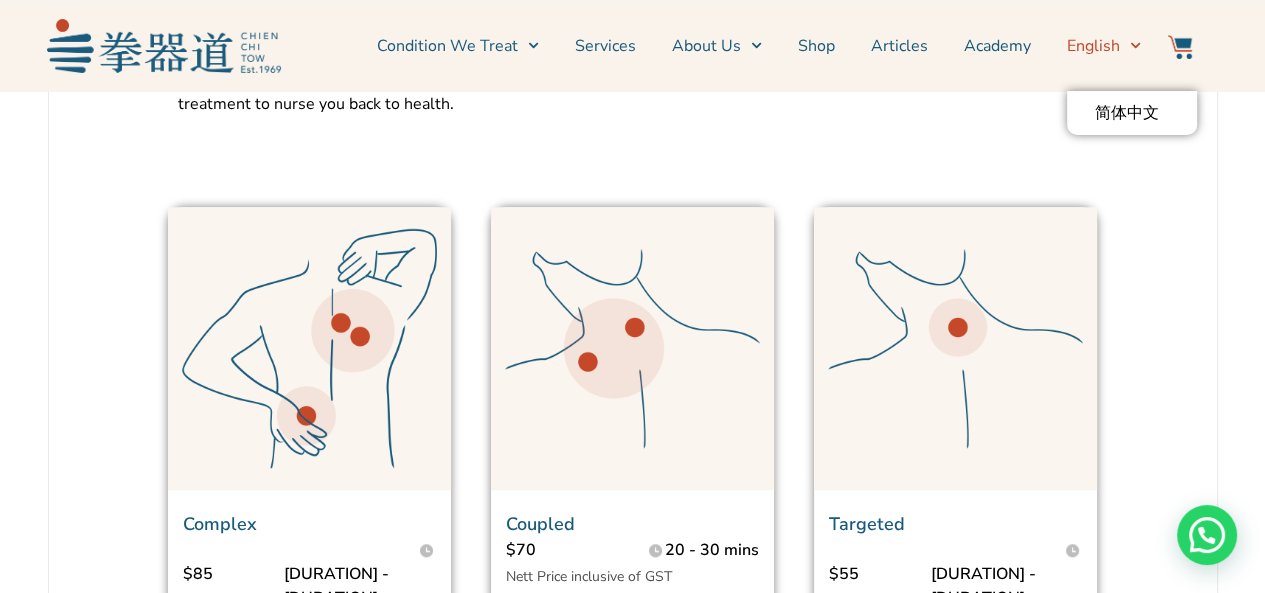 click on "English" 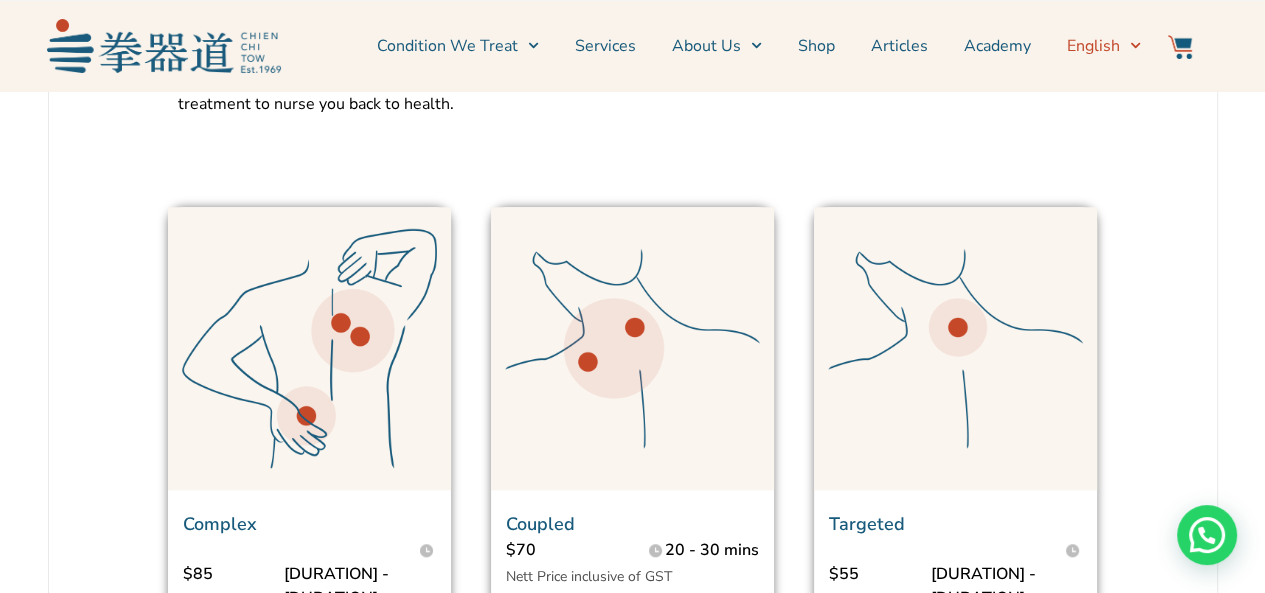 click on "English" 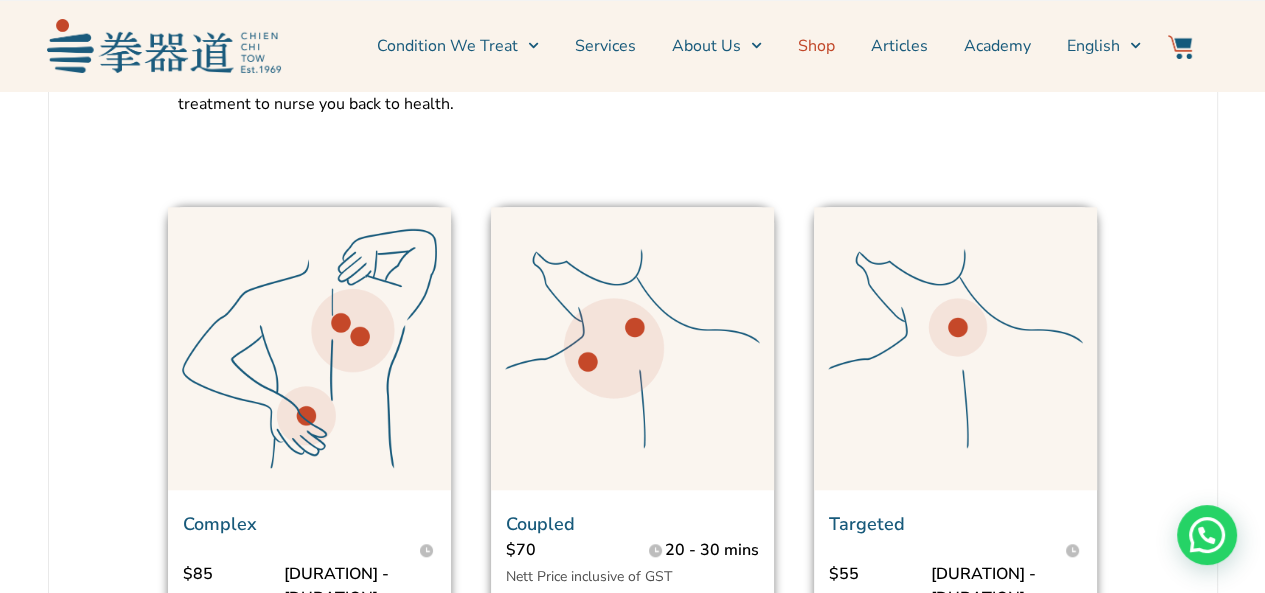 click on "Shop" 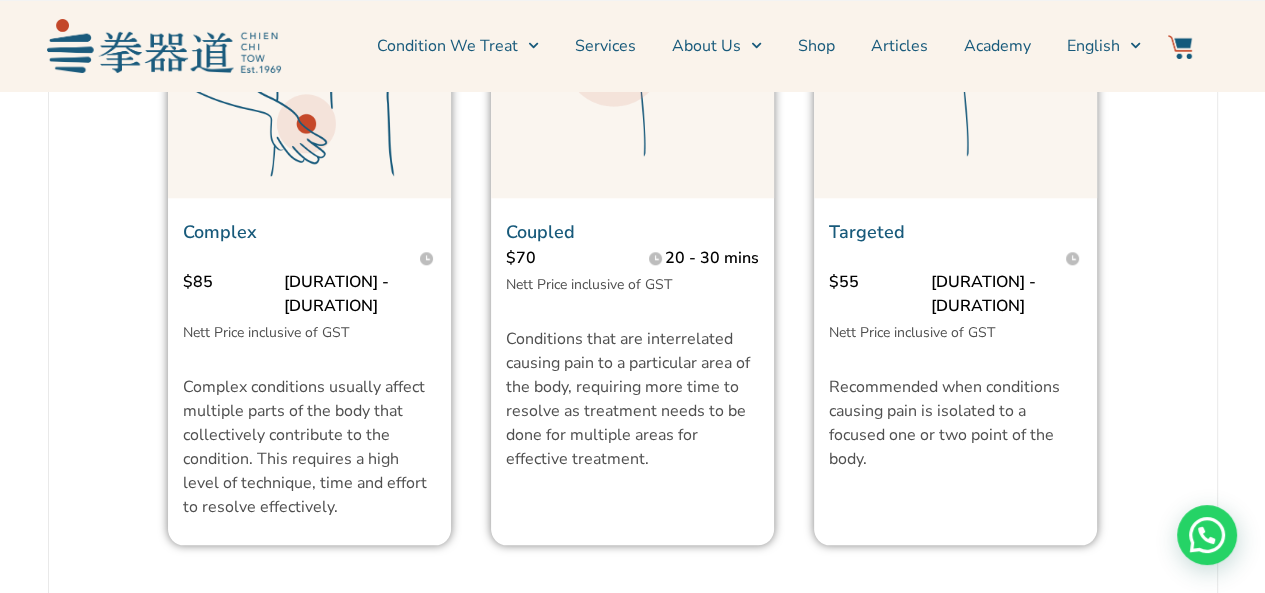 scroll, scrollTop: 1700, scrollLeft: 0, axis: vertical 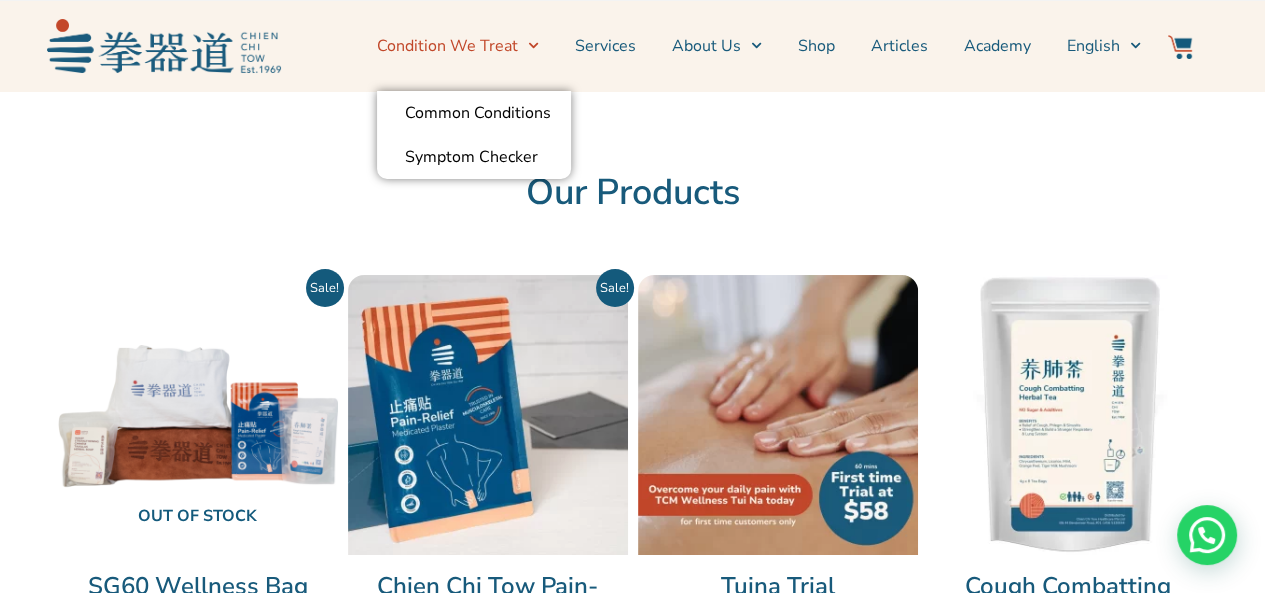 click on "Condition We Treat" 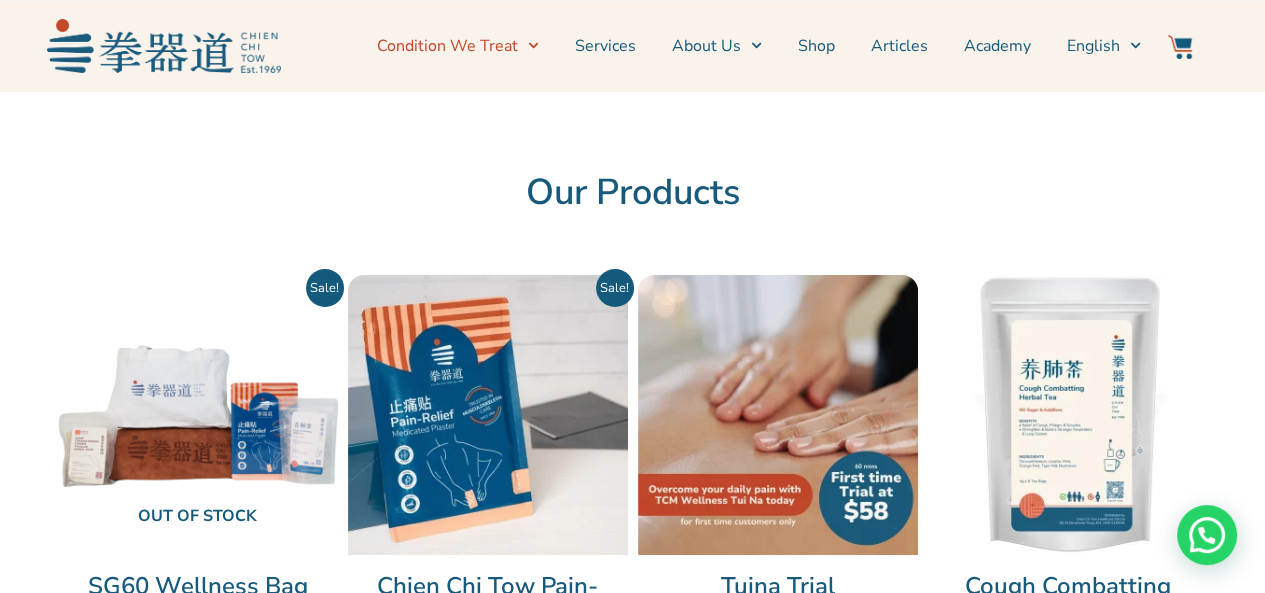 click on "Condition We Treat" 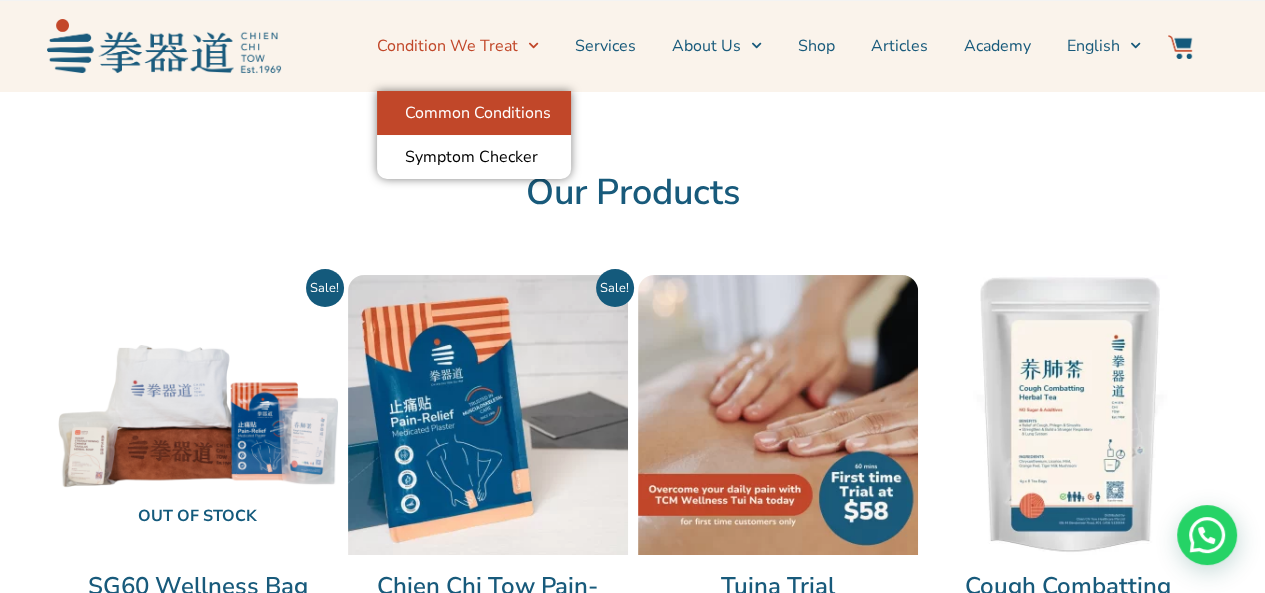 click on "Common Conditions" 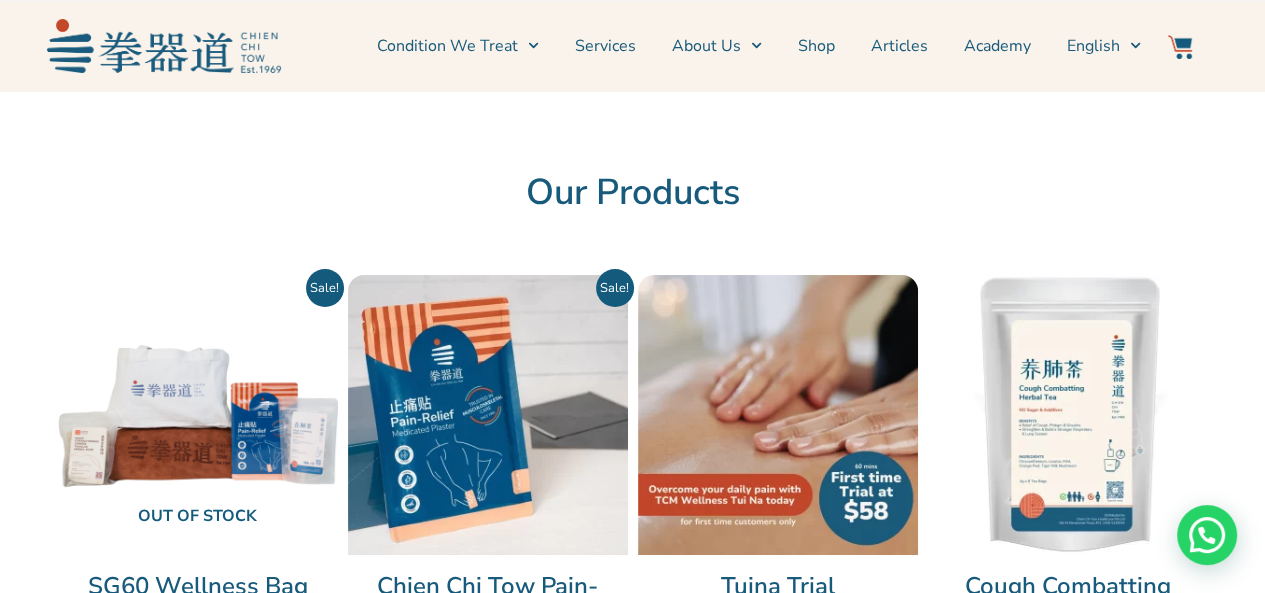 scroll, scrollTop: 300, scrollLeft: 0, axis: vertical 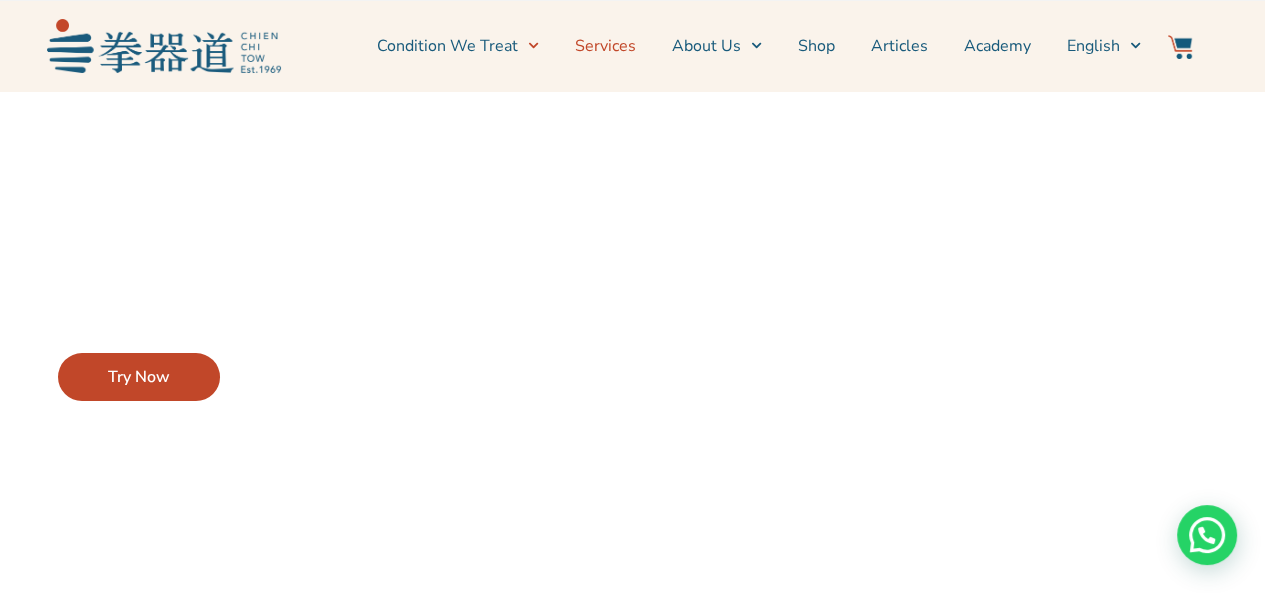 click on "Services" 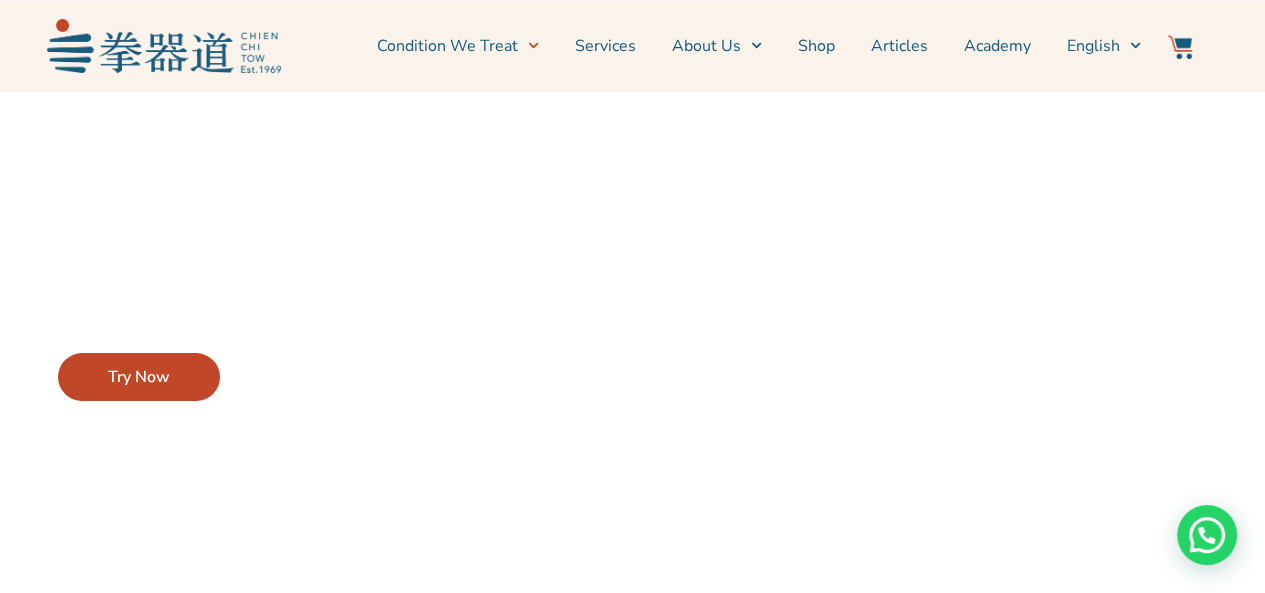 click on "Try Now" at bounding box center [139, 377] 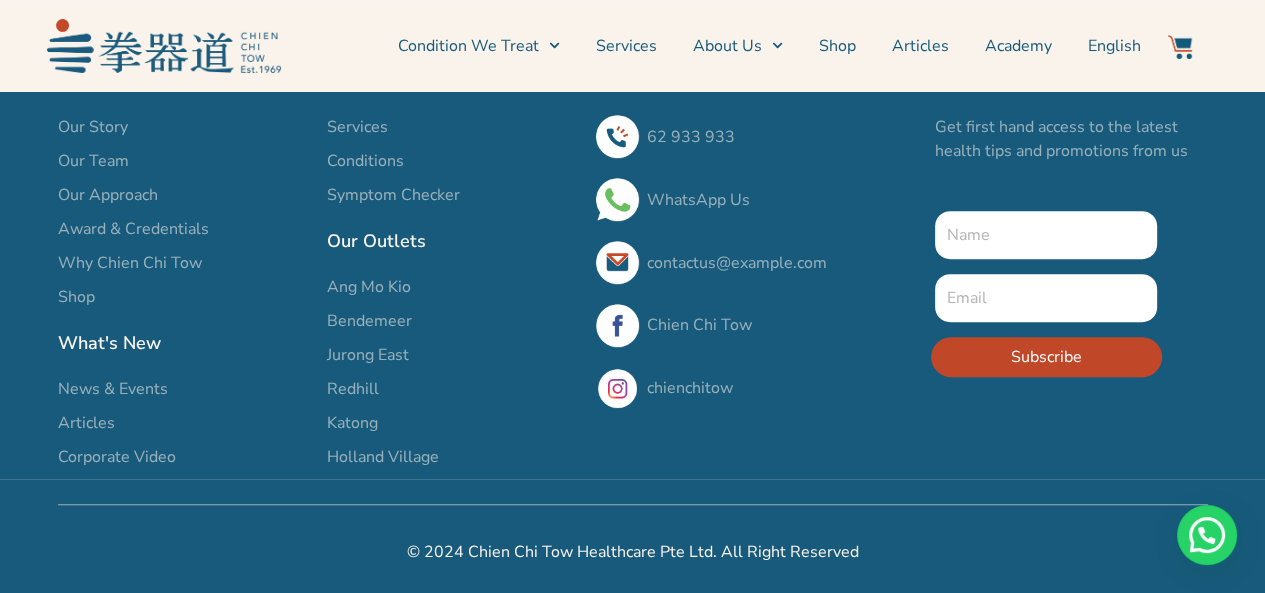 scroll, scrollTop: 736, scrollLeft: 0, axis: vertical 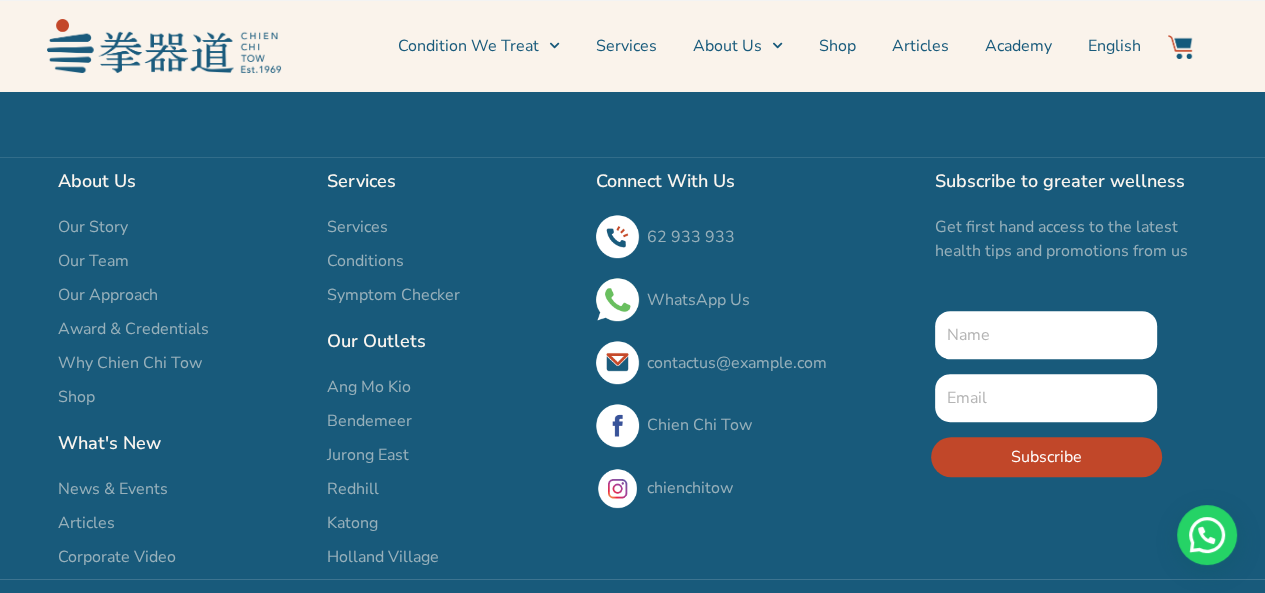 click on "Award & Credentials" at bounding box center (133, 329) 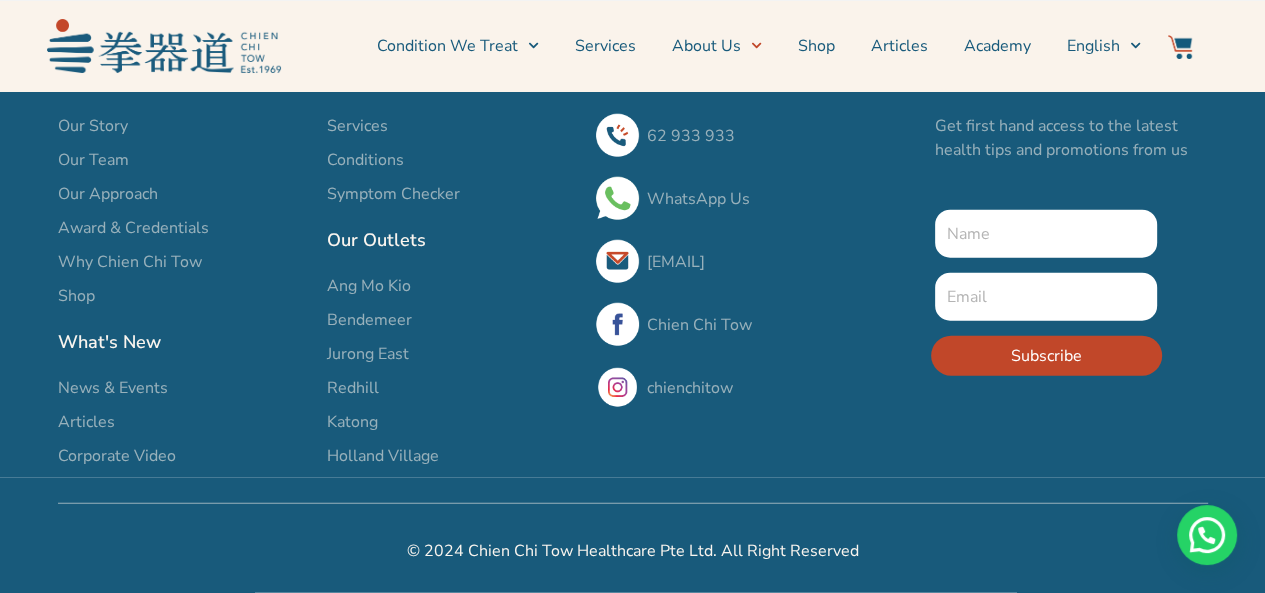 scroll, scrollTop: 3942, scrollLeft: 0, axis: vertical 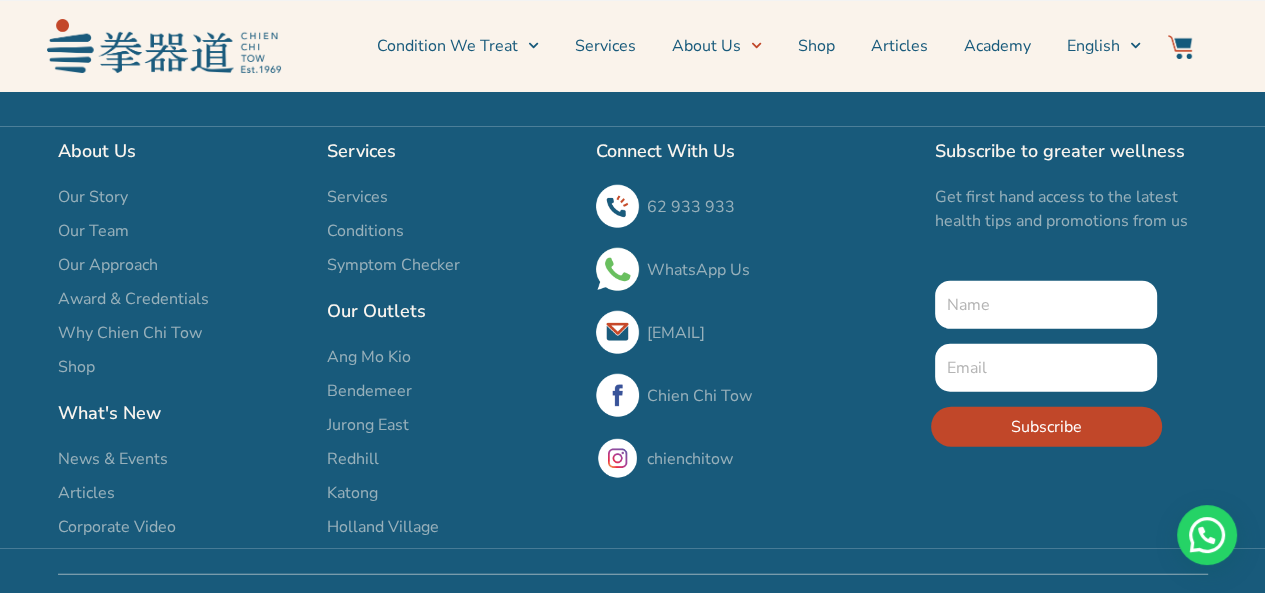 click on "Our Team" at bounding box center (93, 231) 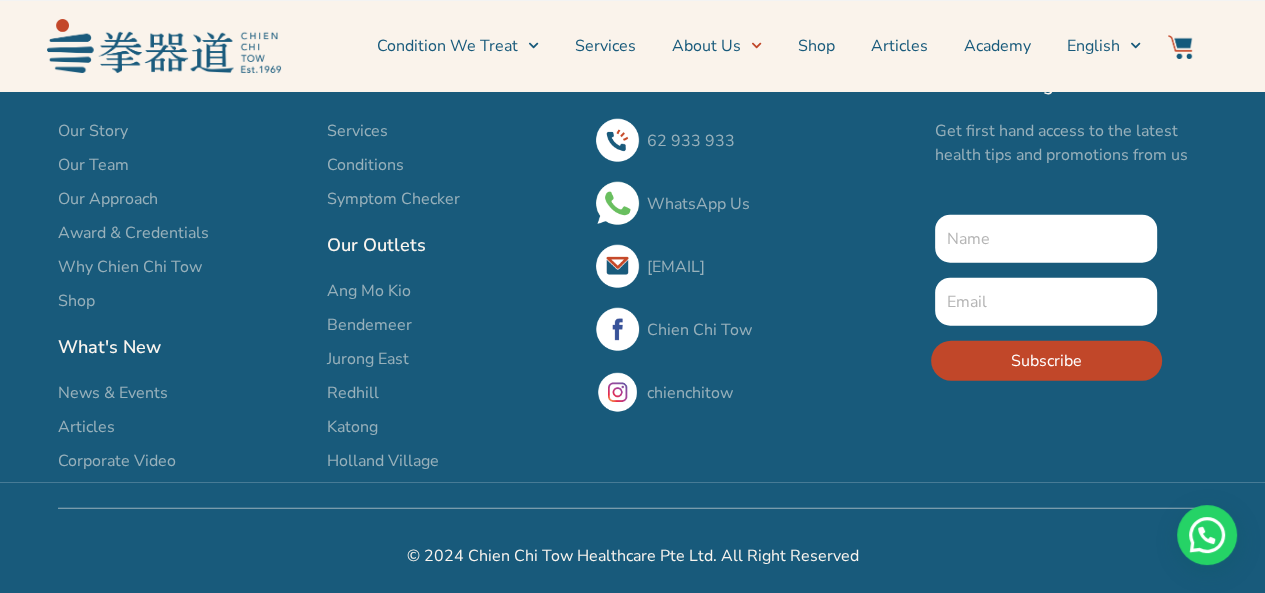 scroll, scrollTop: 4042, scrollLeft: 0, axis: vertical 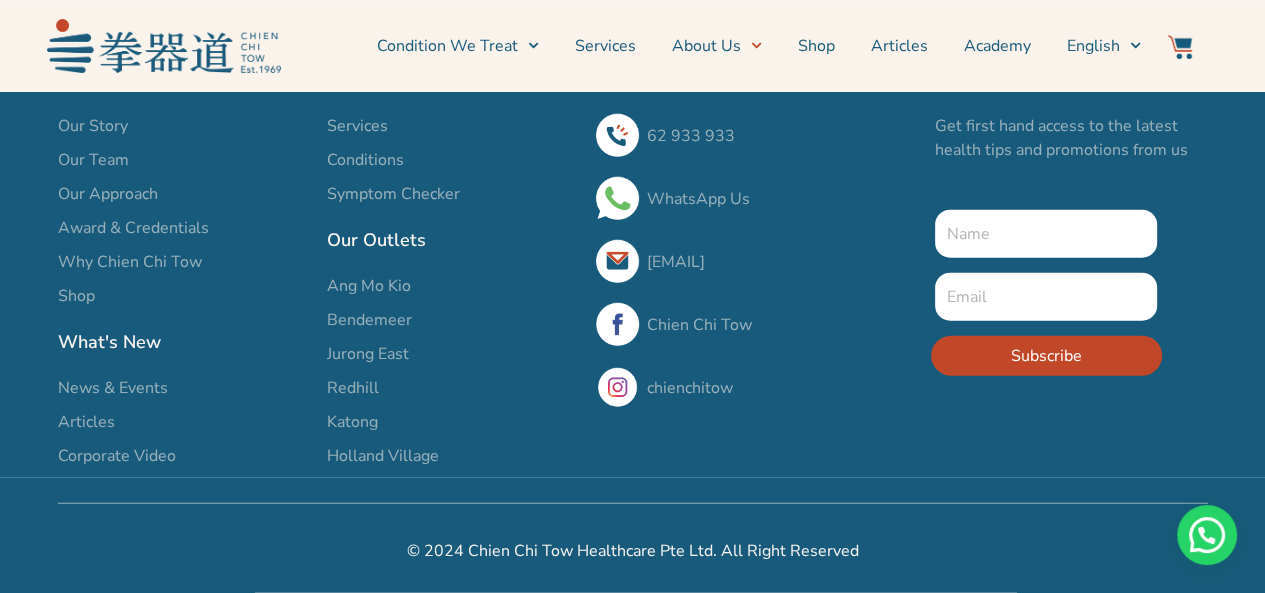 click on "Services
Conditions
Symptom Checker" at bounding box center (451, 160) 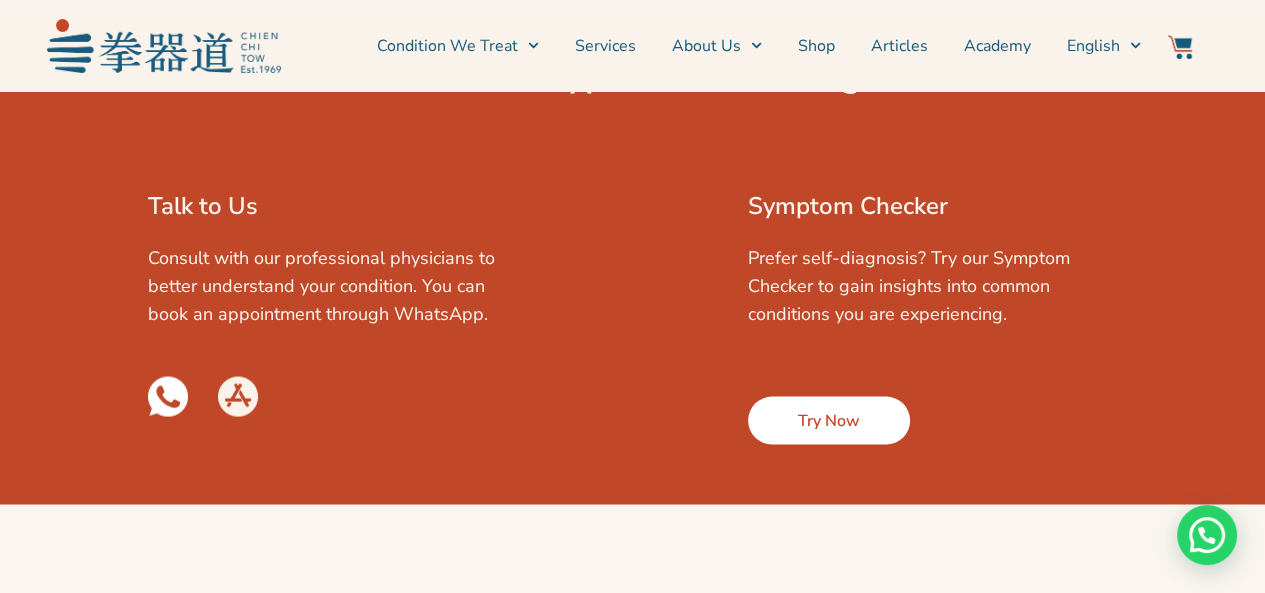 scroll, scrollTop: 3300, scrollLeft: 0, axis: vertical 